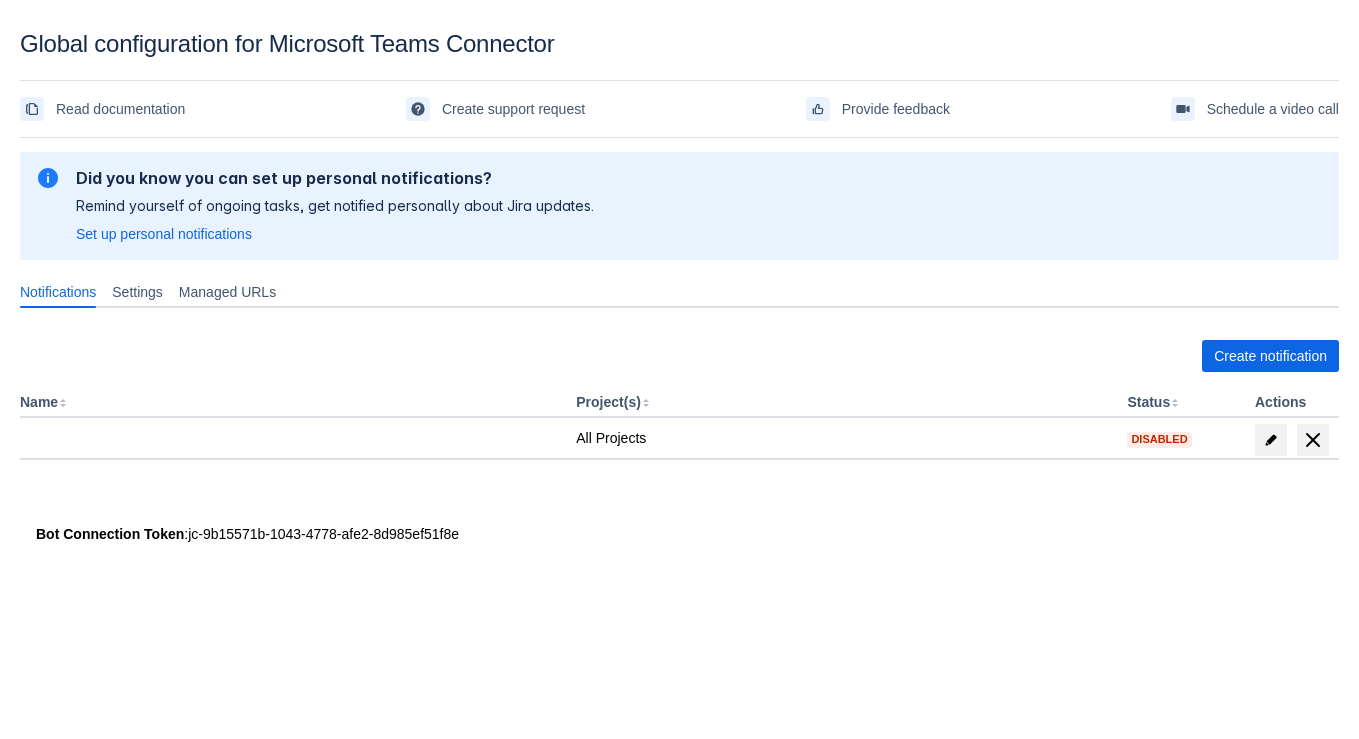 scroll, scrollTop: 0, scrollLeft: 0, axis: both 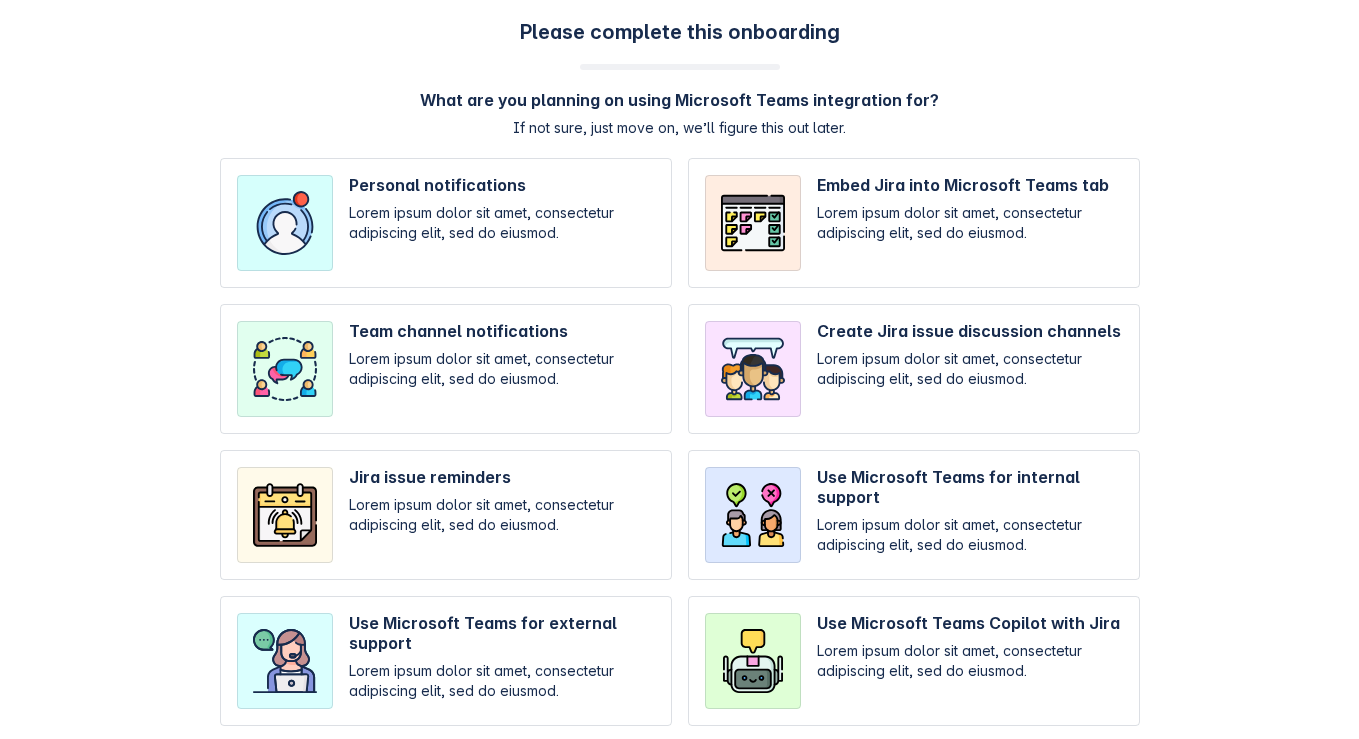 click at bounding box center [446, 223] 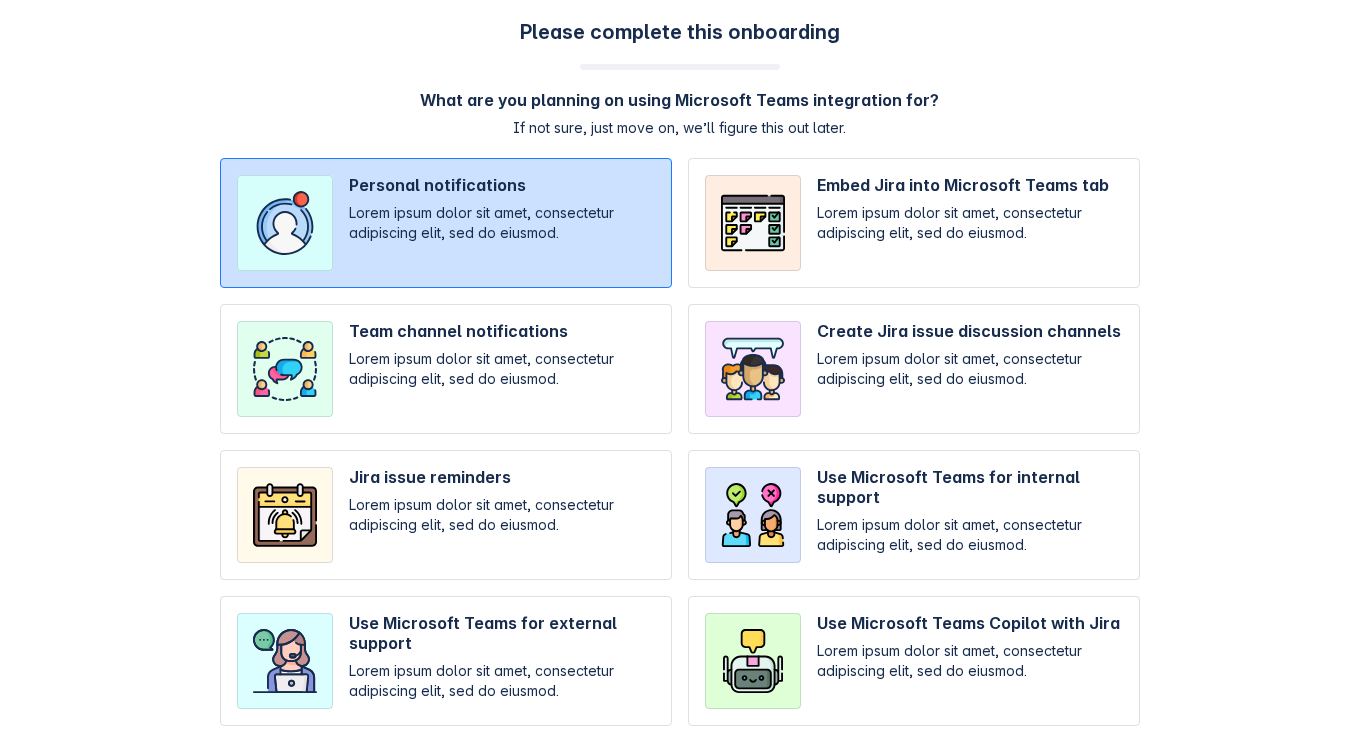 click at bounding box center [446, 369] 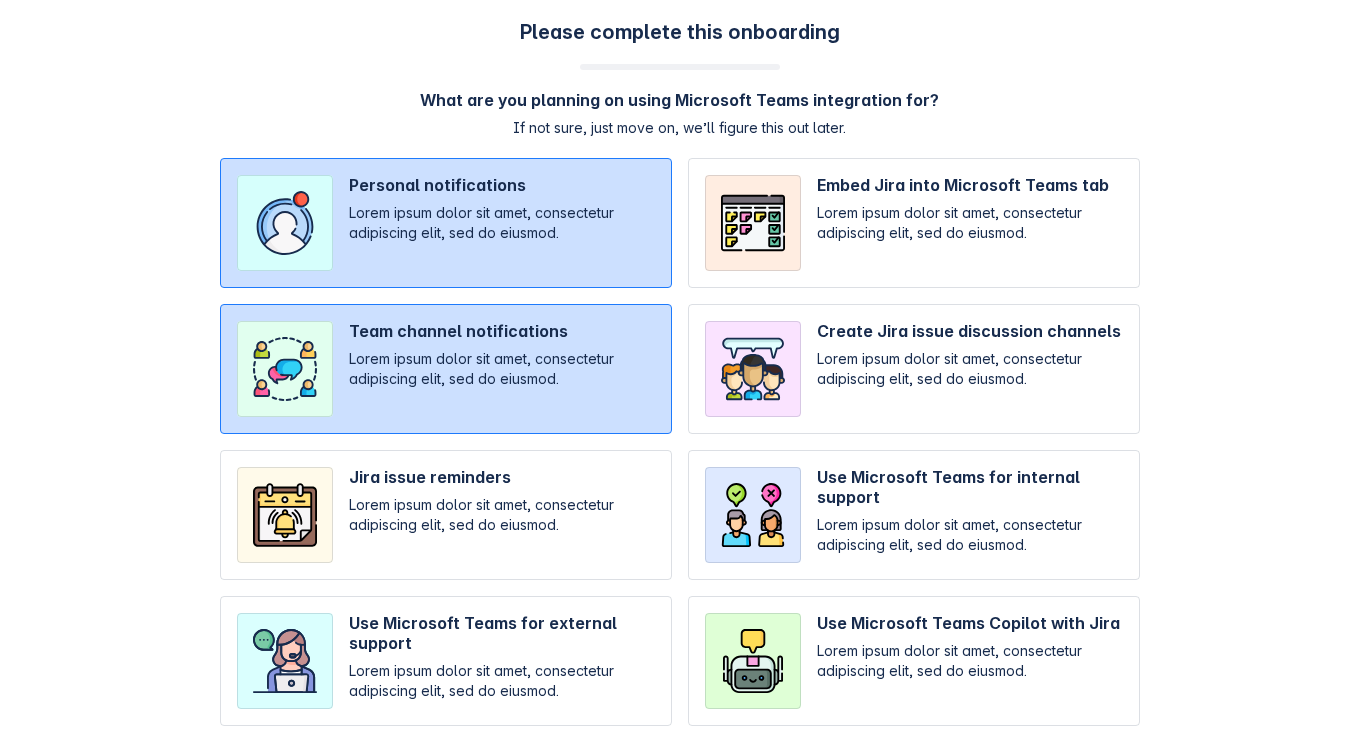 scroll, scrollTop: 205, scrollLeft: 0, axis: vertical 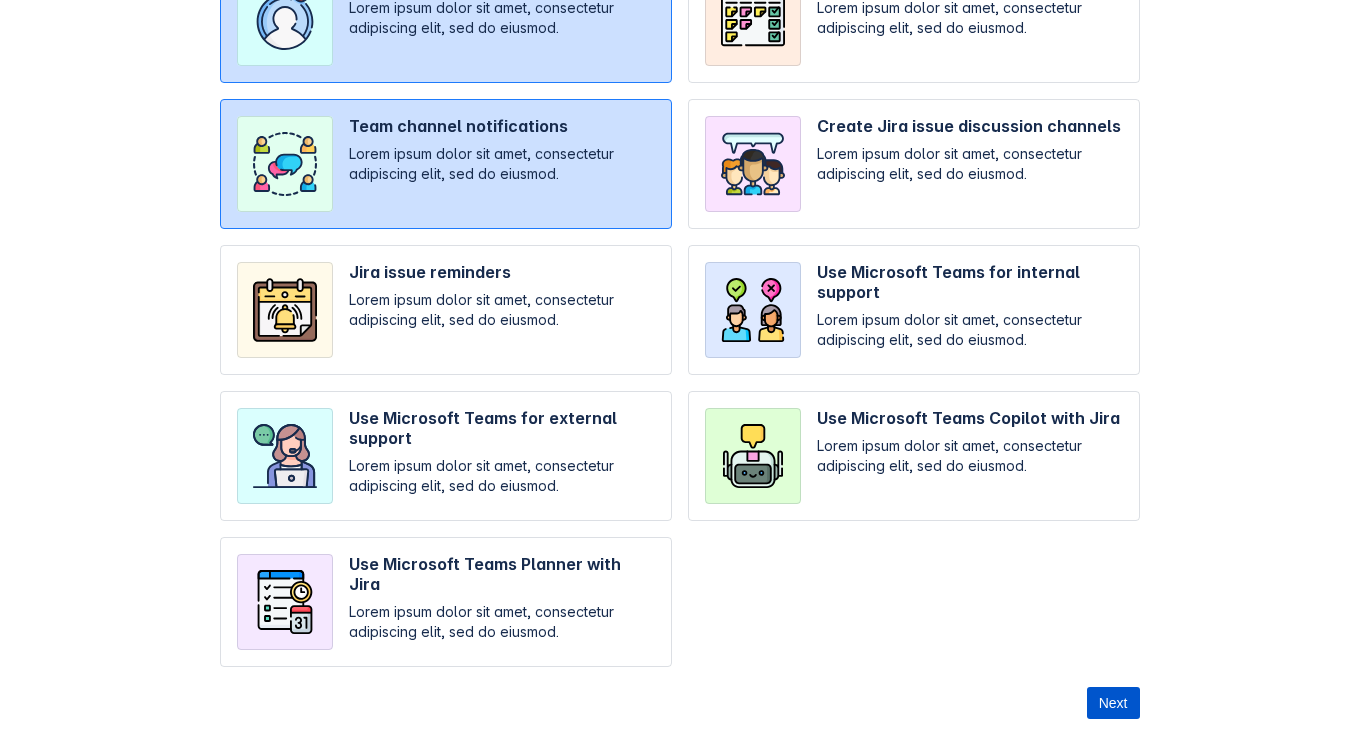 click on "Next" at bounding box center [1113, 703] 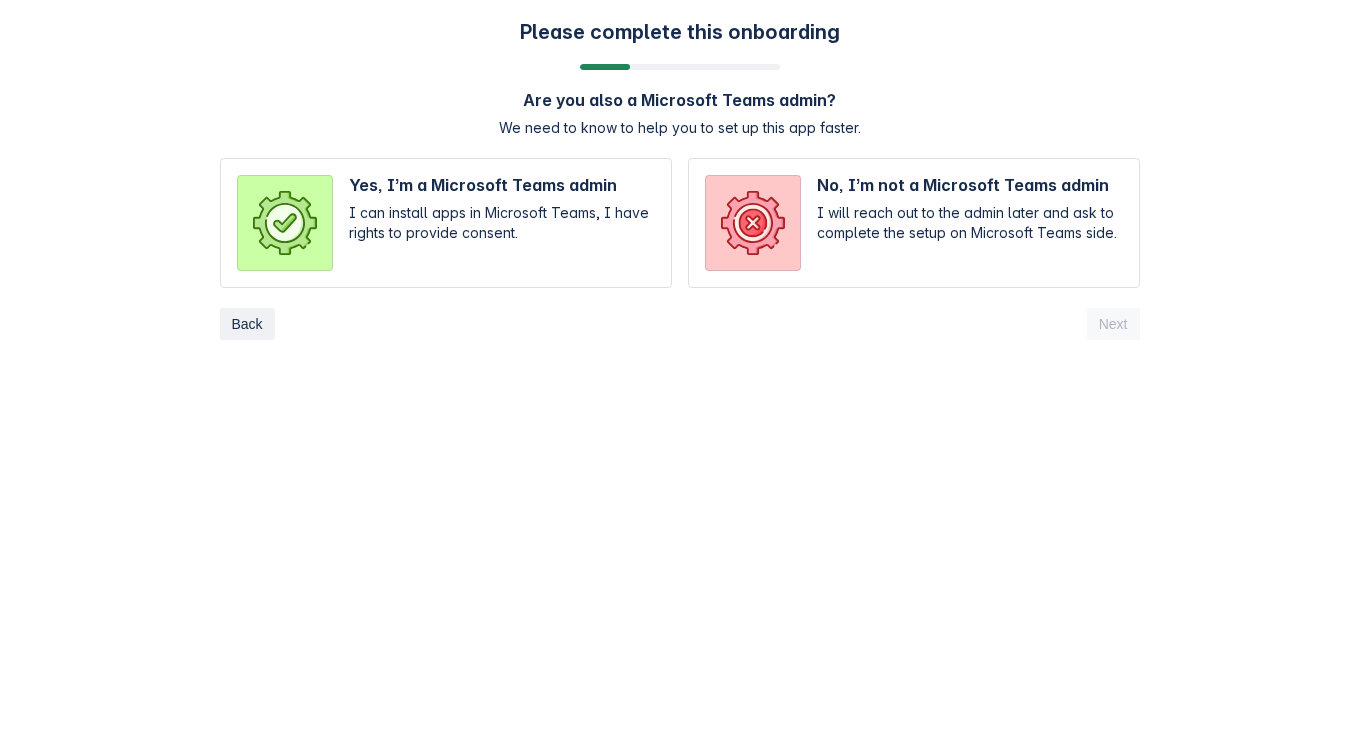 click at bounding box center (914, 223) 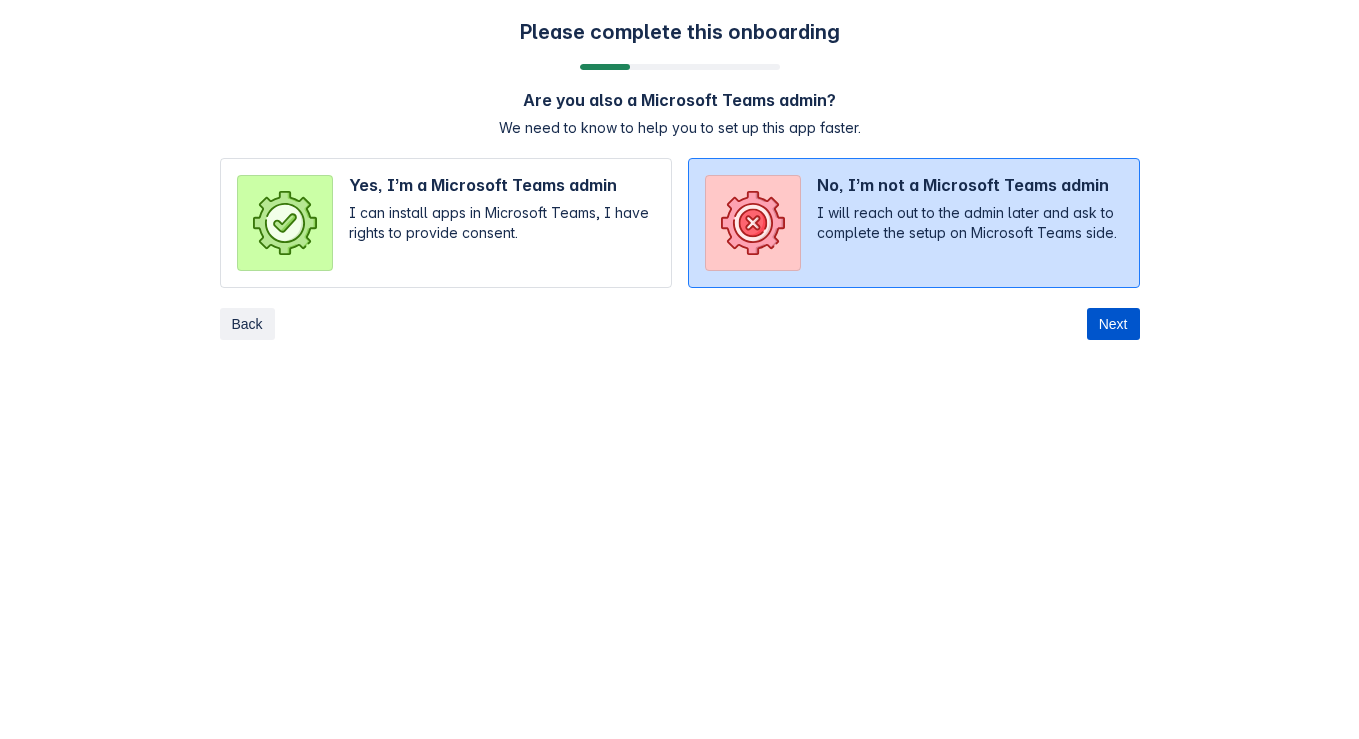 click on "Next" at bounding box center [1113, 324] 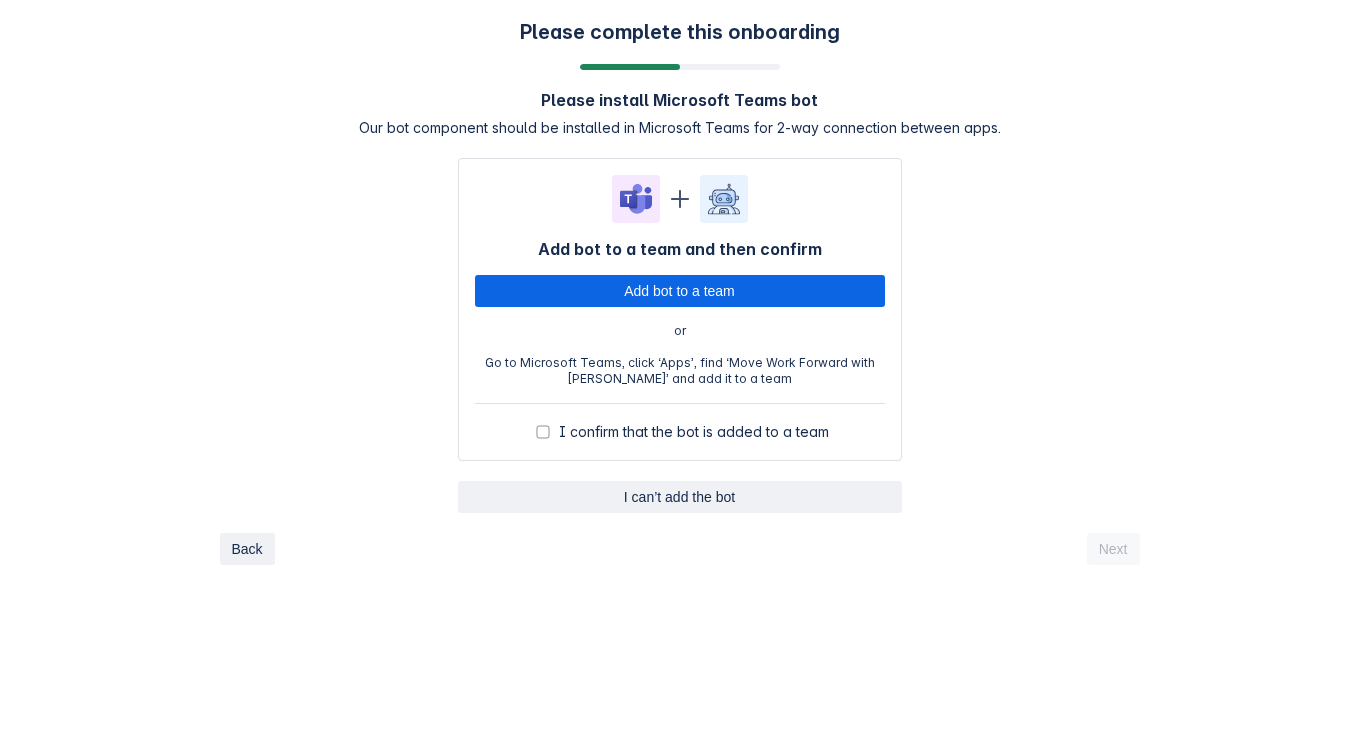 click on "I can’t add the bot" at bounding box center [680, 497] 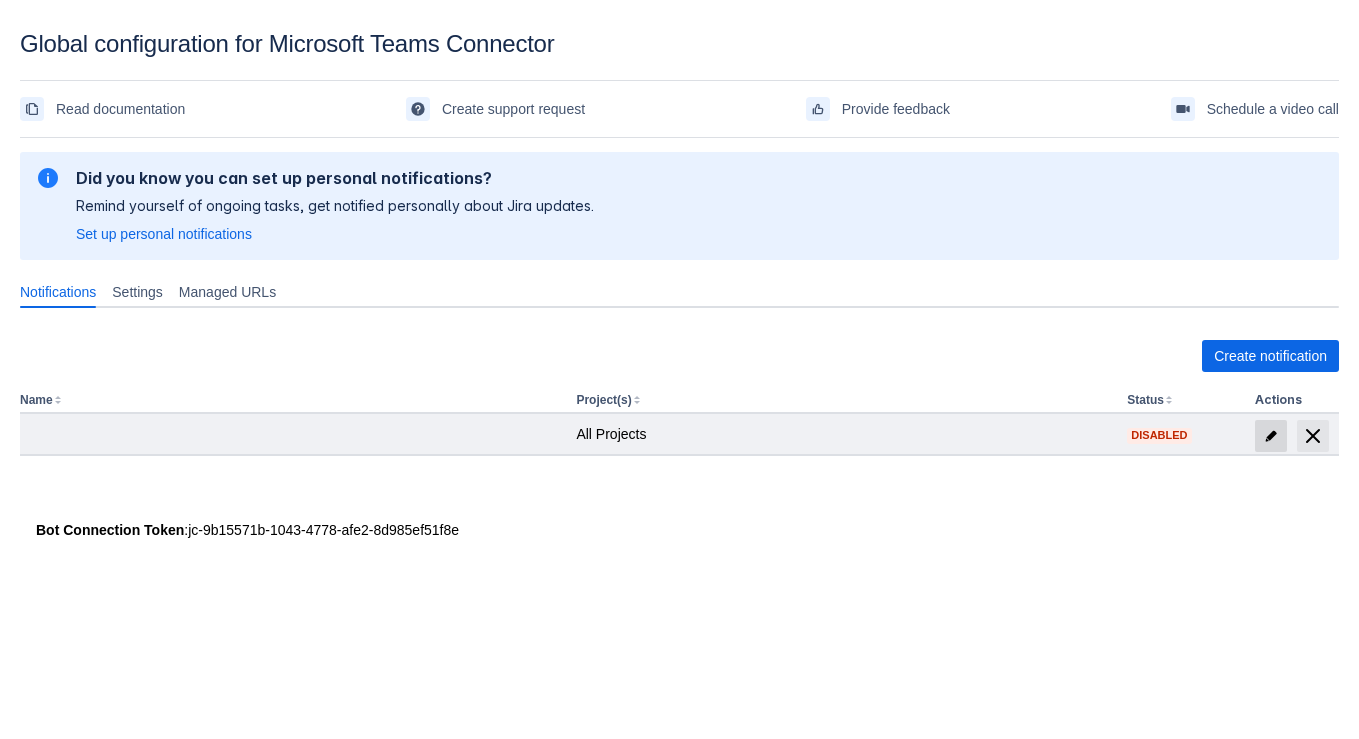 click at bounding box center (1271, 436) 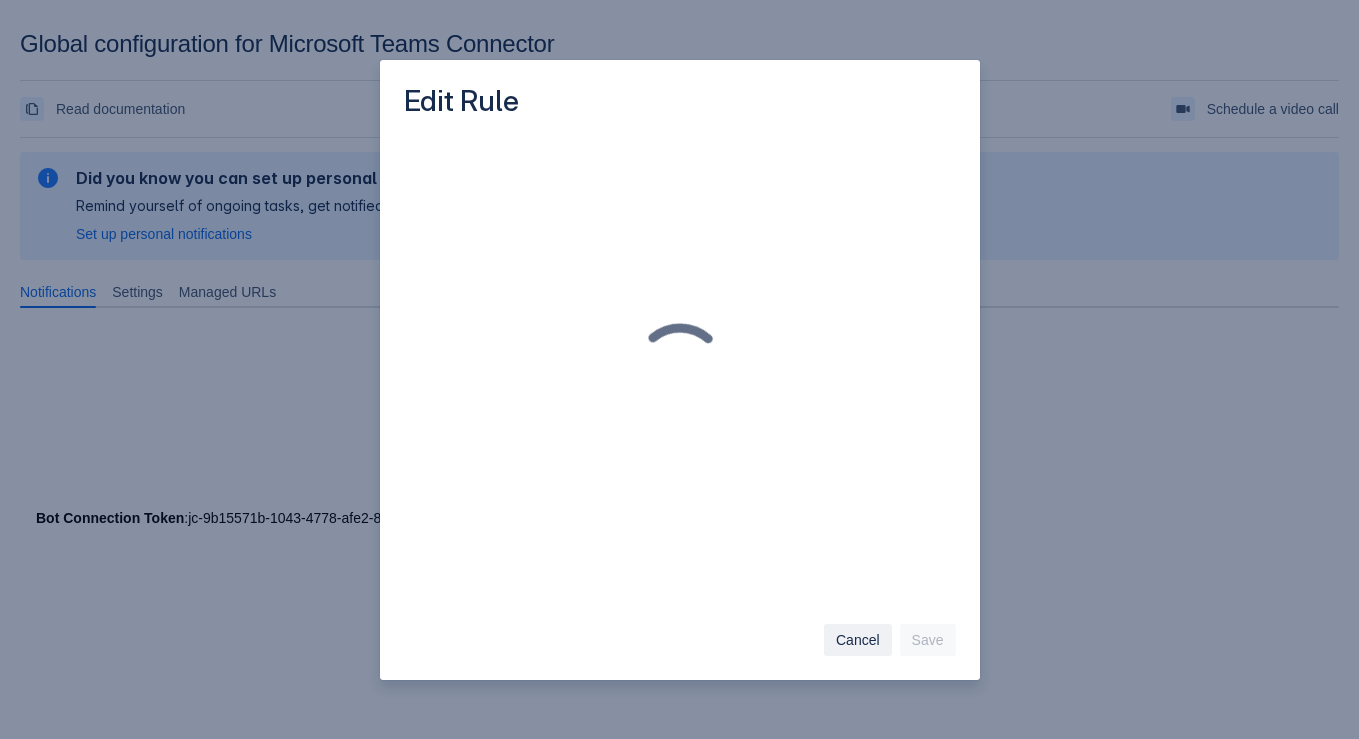click on "Cancel" at bounding box center [858, 640] 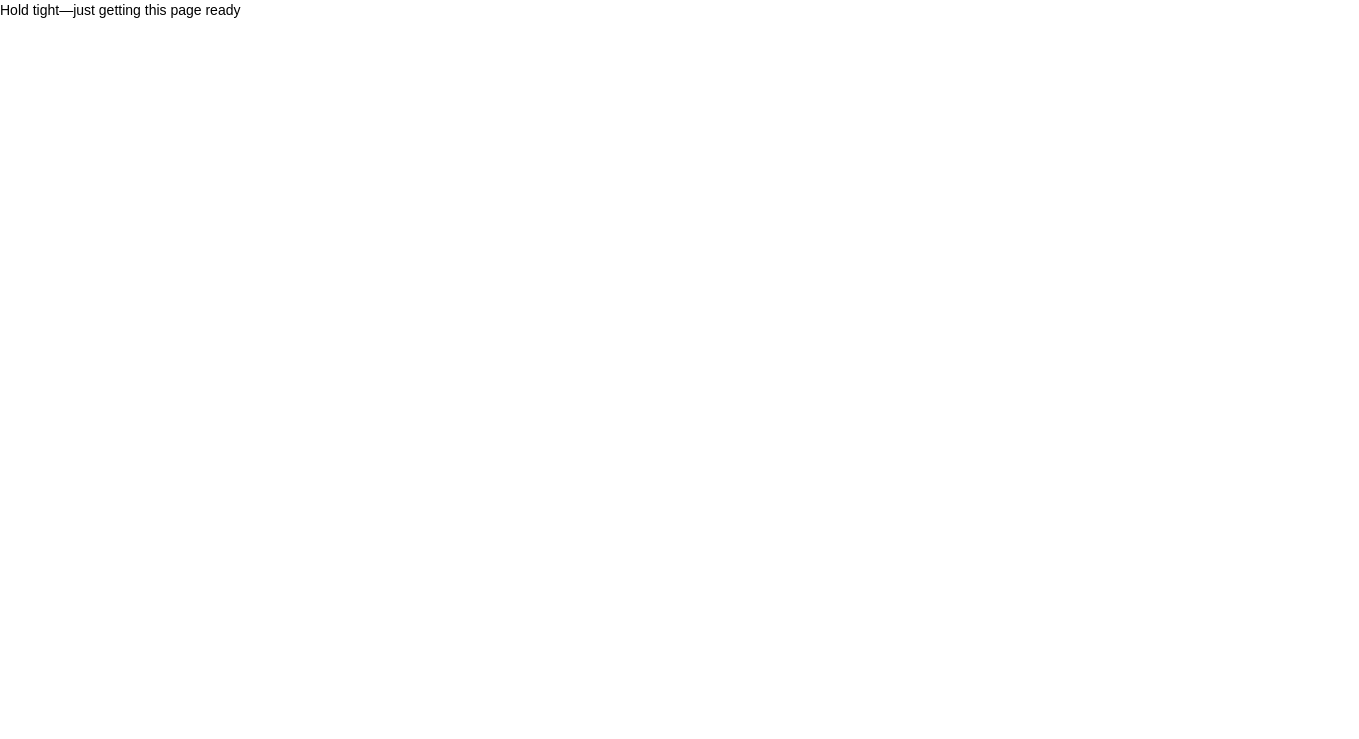 scroll, scrollTop: 0, scrollLeft: 0, axis: both 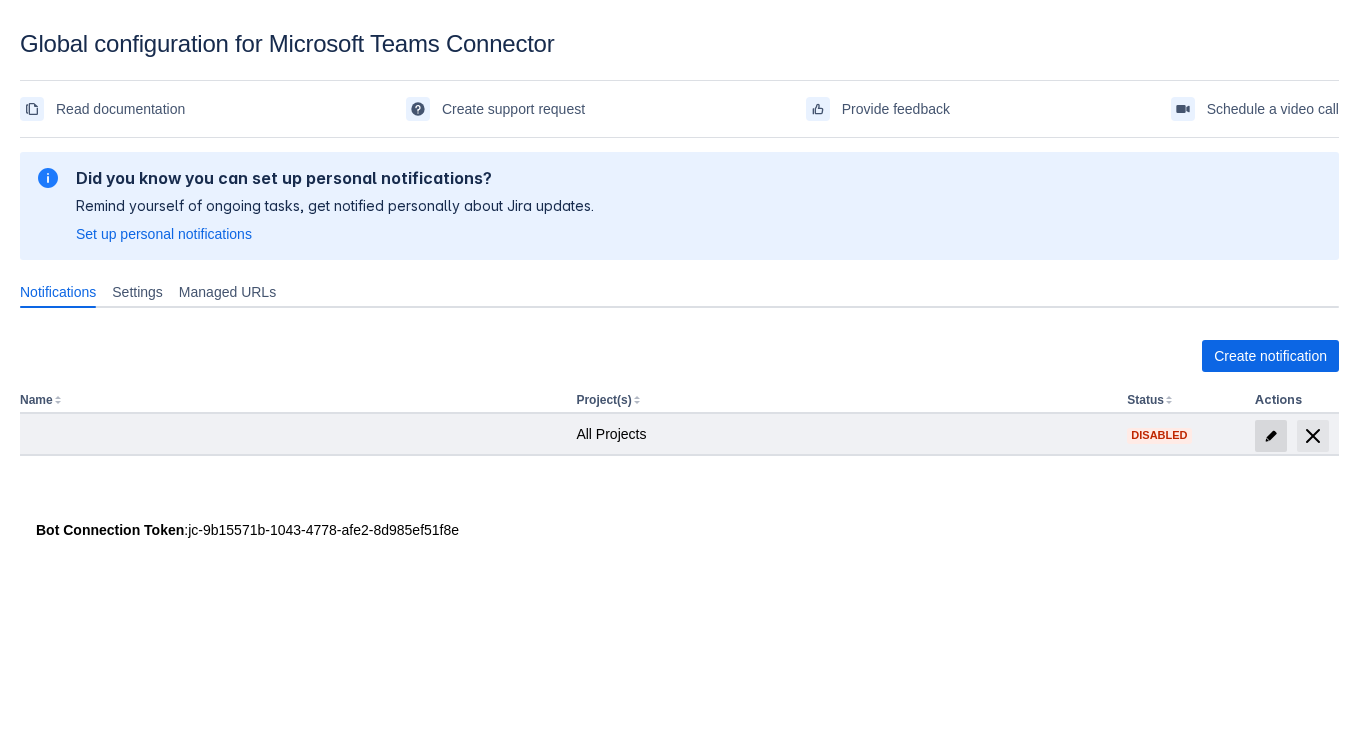 click at bounding box center (1271, 436) 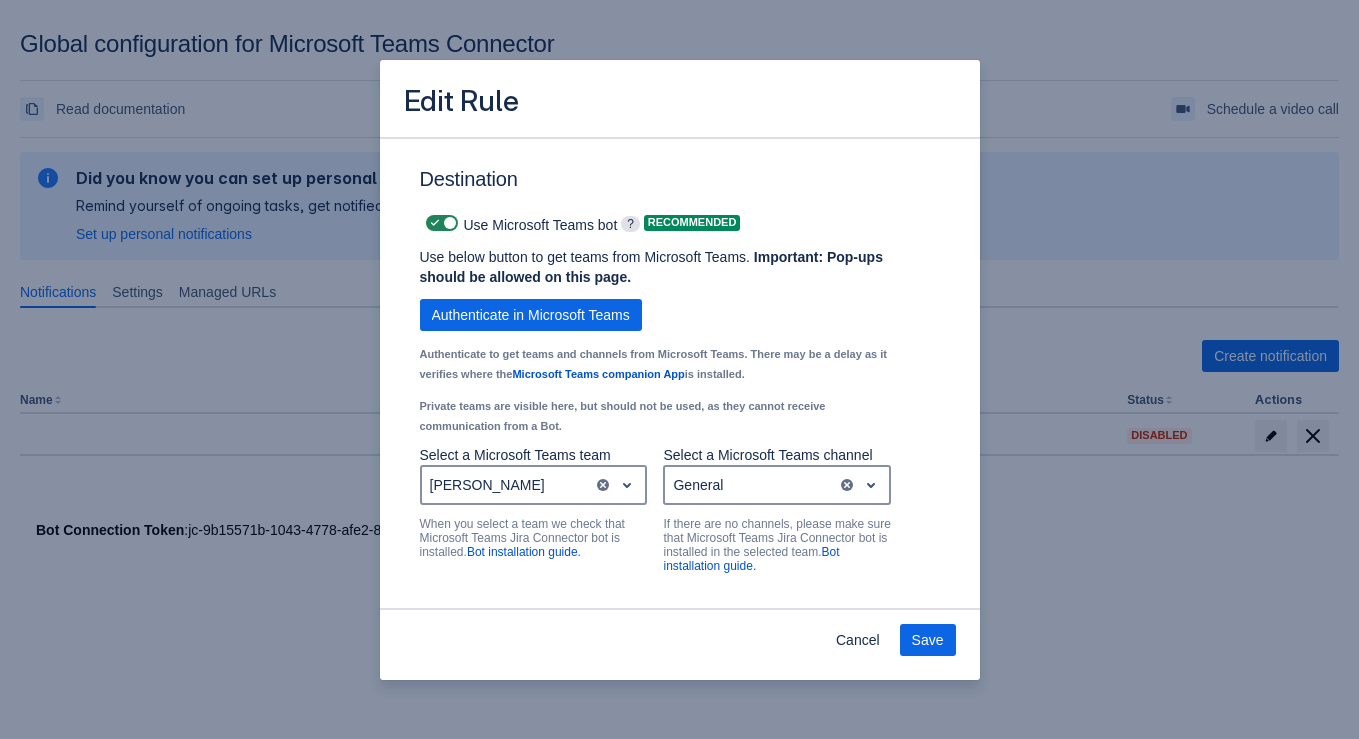 scroll, scrollTop: 1380, scrollLeft: 0, axis: vertical 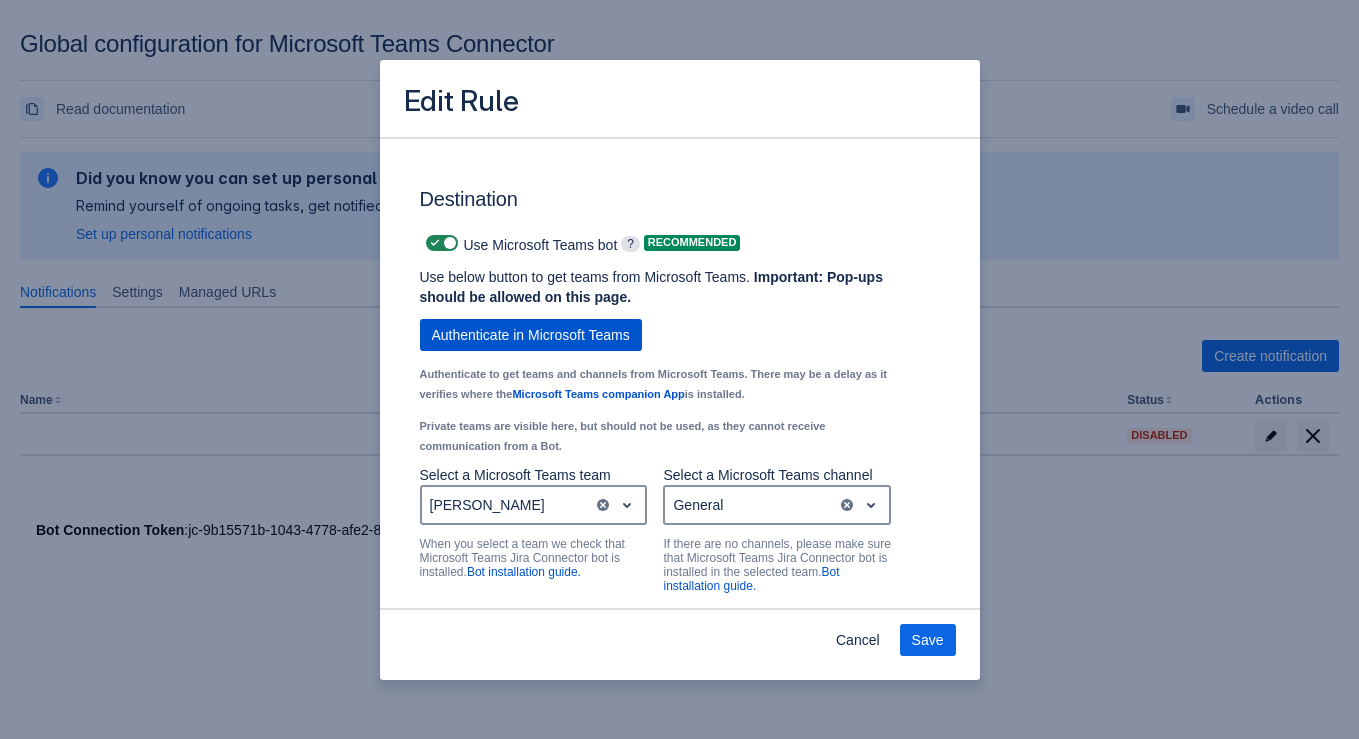 click on "Authenticate in Microsoft Teams" at bounding box center [531, 335] 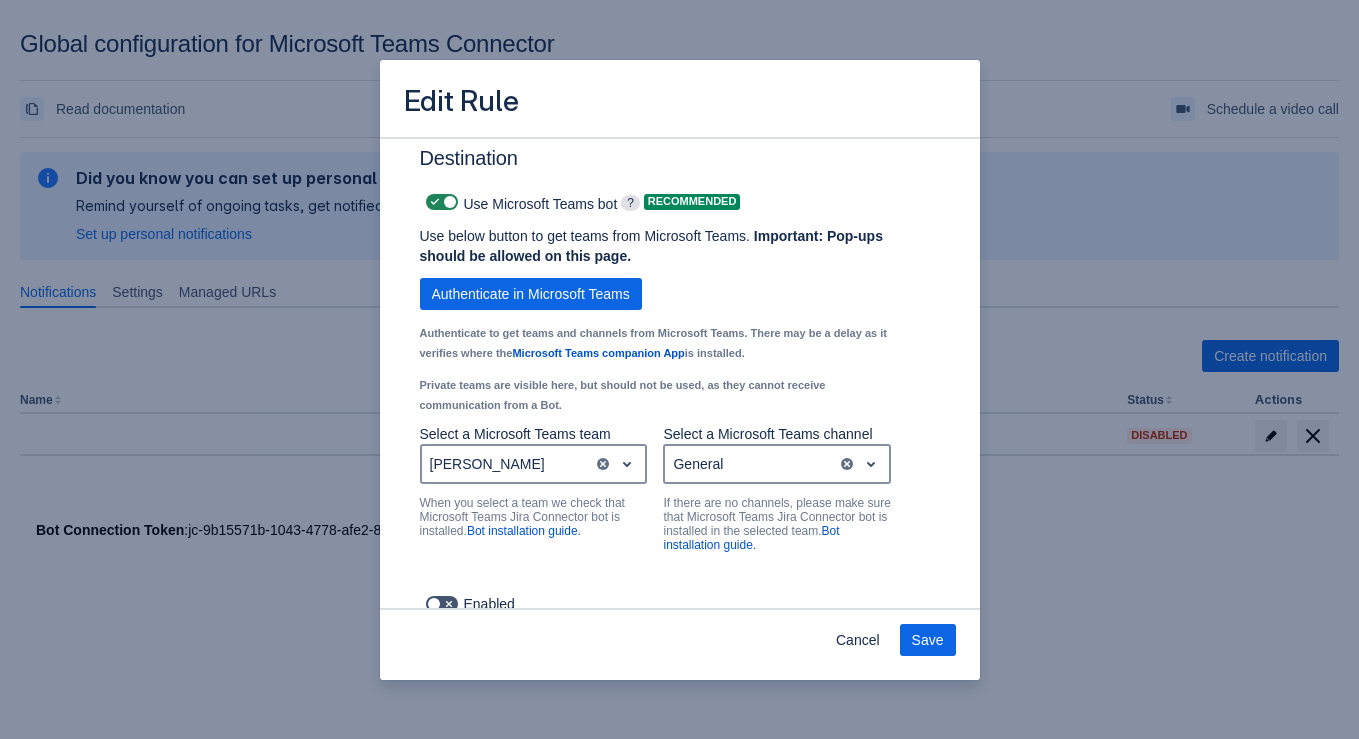 scroll, scrollTop: 1451, scrollLeft: 0, axis: vertical 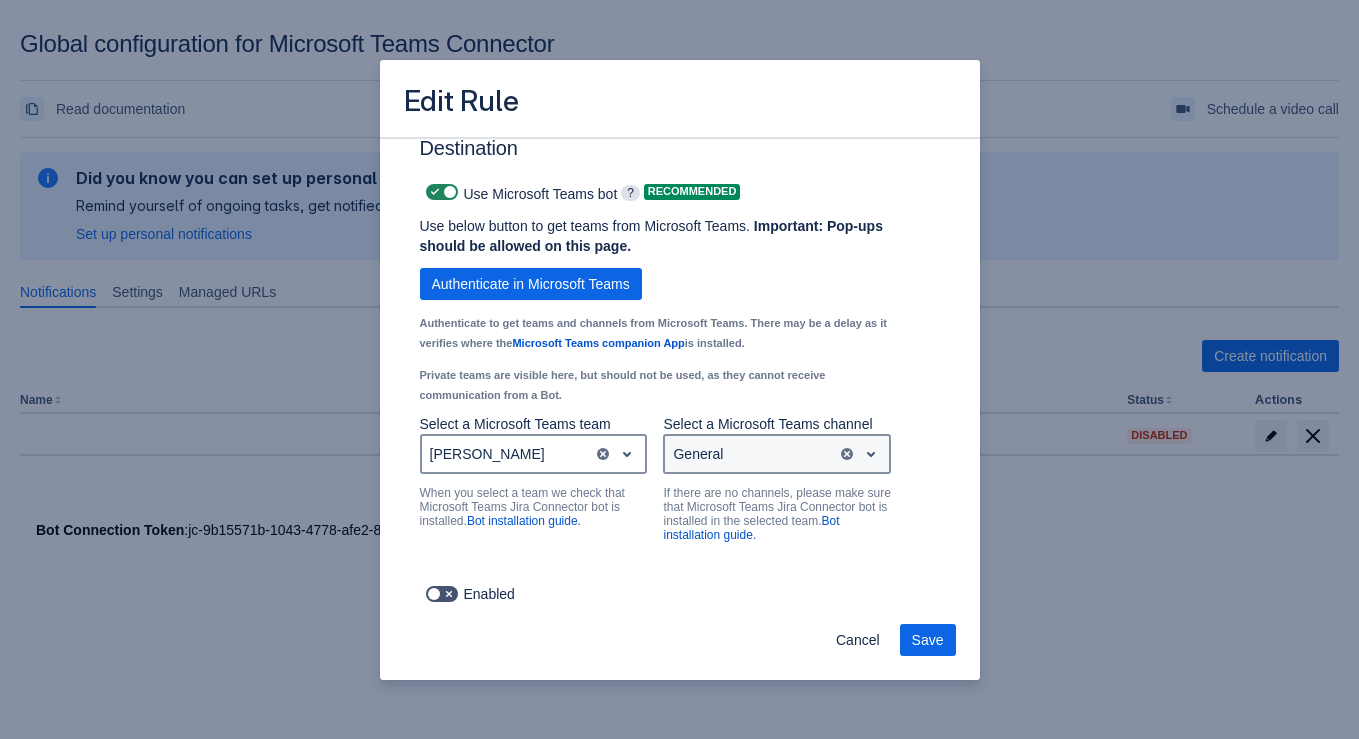 click on "General" at bounding box center [751, 454] 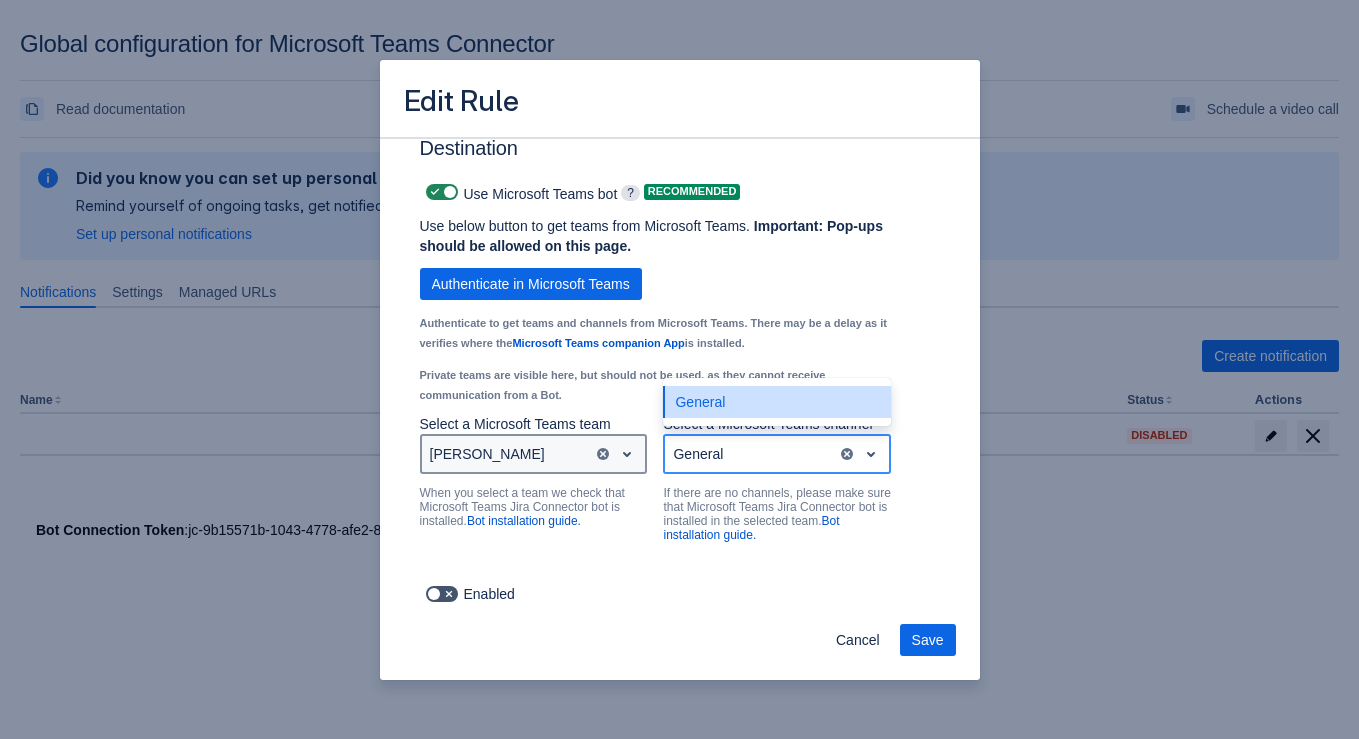 click at bounding box center [627, 454] 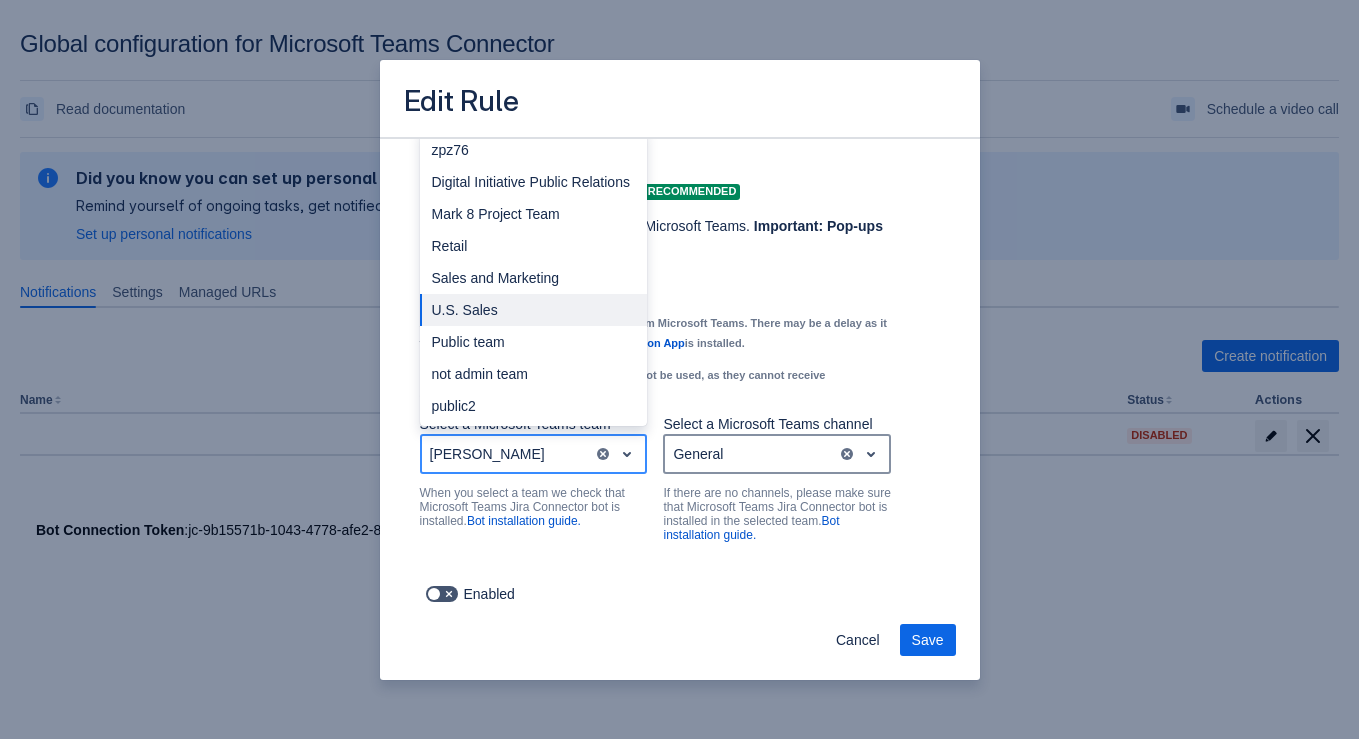 scroll, scrollTop: 216, scrollLeft: 0, axis: vertical 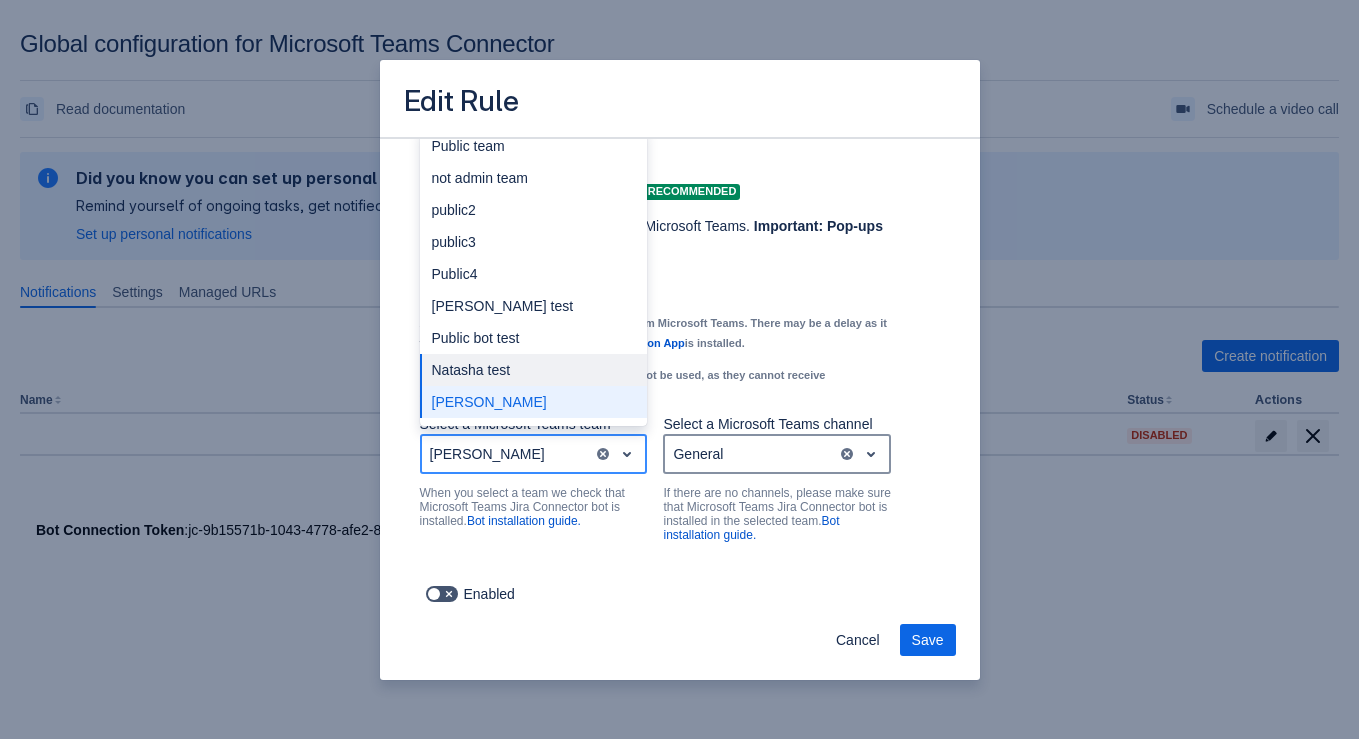 click on "Natasha test" at bounding box center [534, 370] 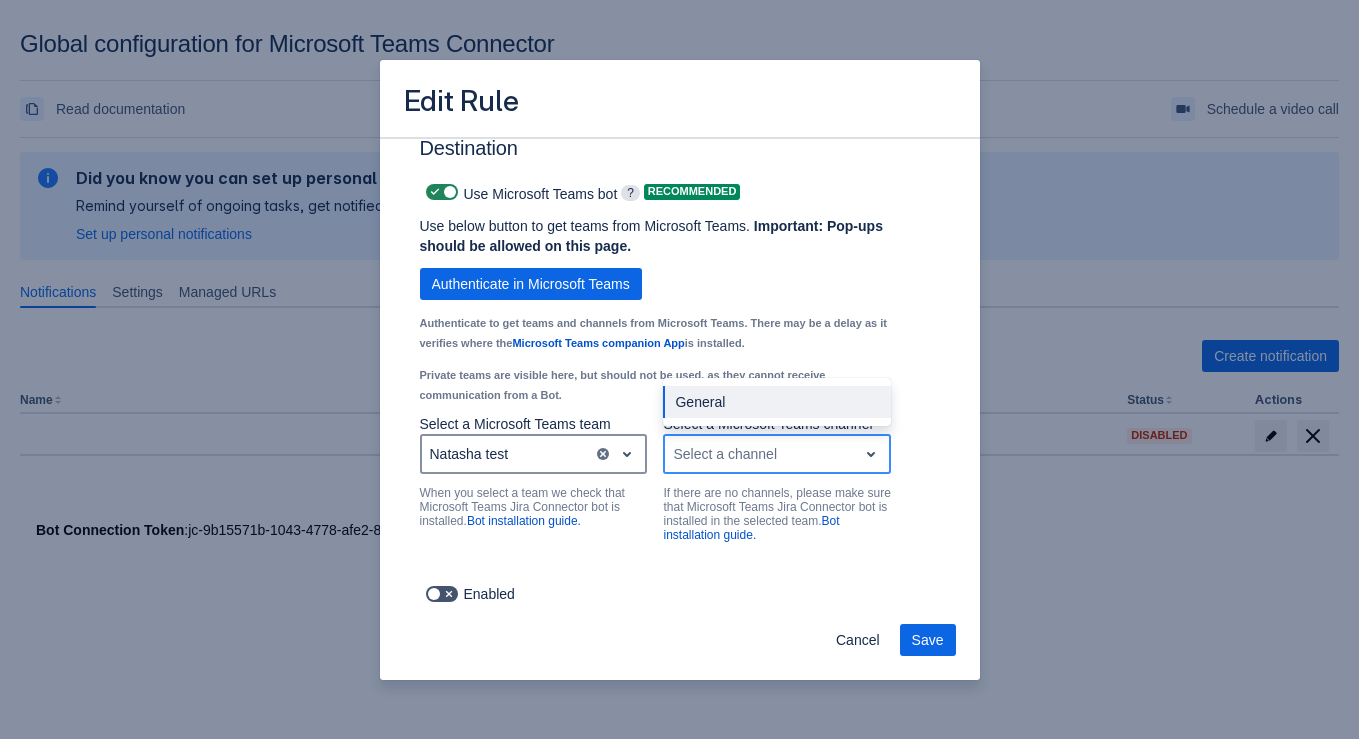 click on "Select a channel" at bounding box center [761, 454] 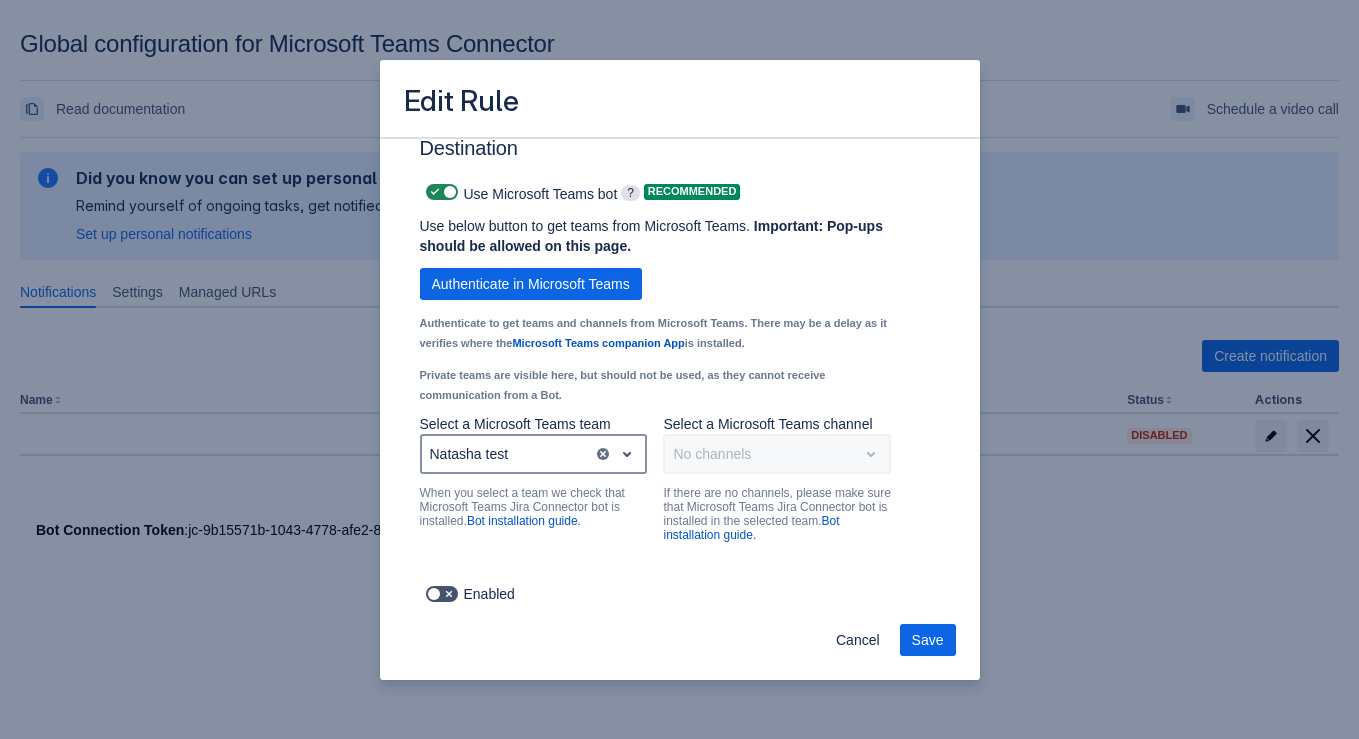 click on "No channels" at bounding box center [777, 454] 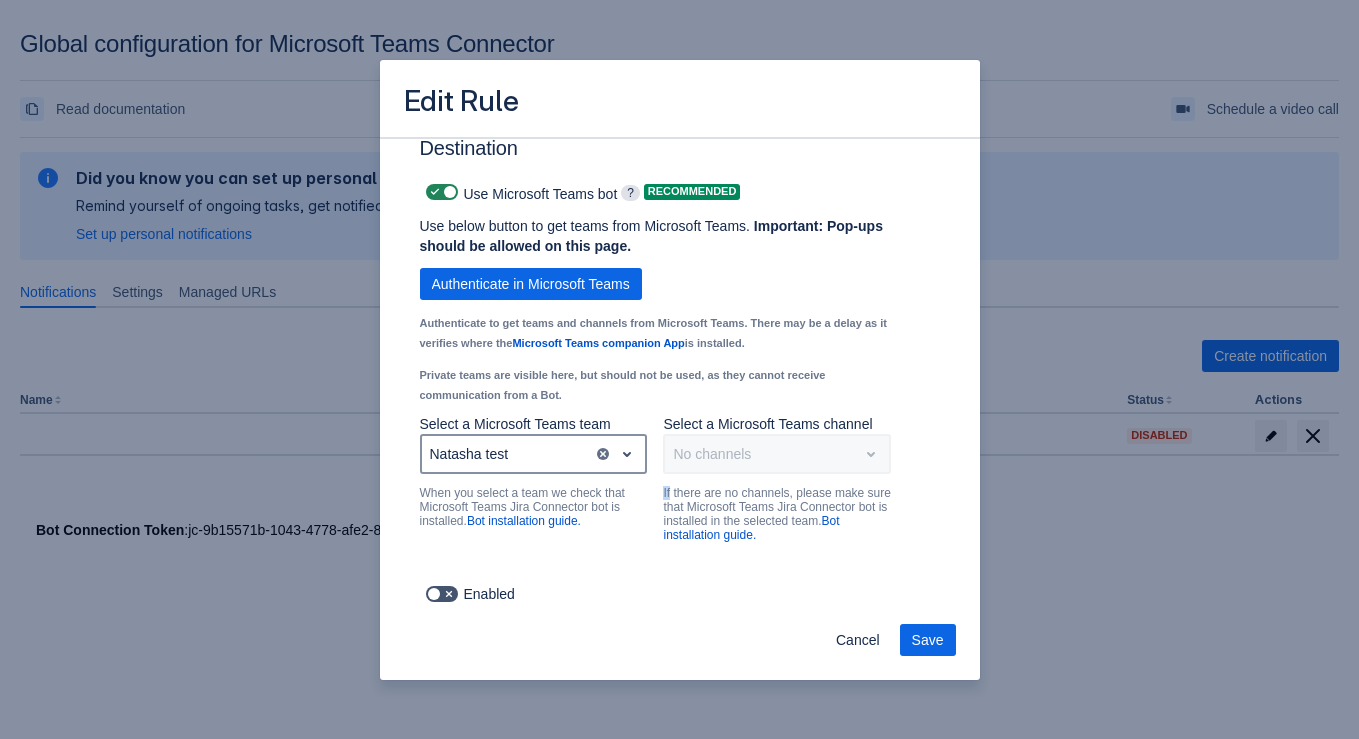 click on "No channels" at bounding box center [777, 454] 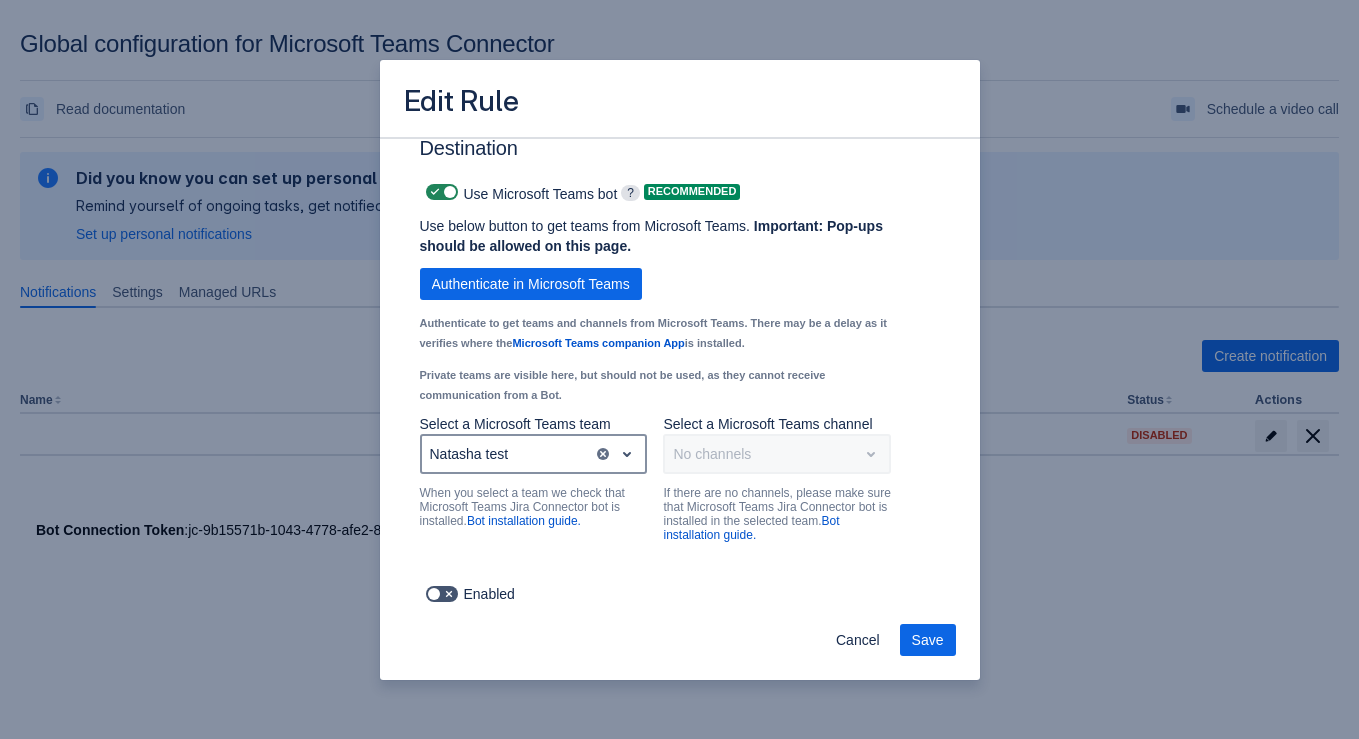click on "If there are no channels, please make sure that Microsoft Teams Jira Connector bot is installed in the selected team.  Bot installation guide." at bounding box center [777, 514] 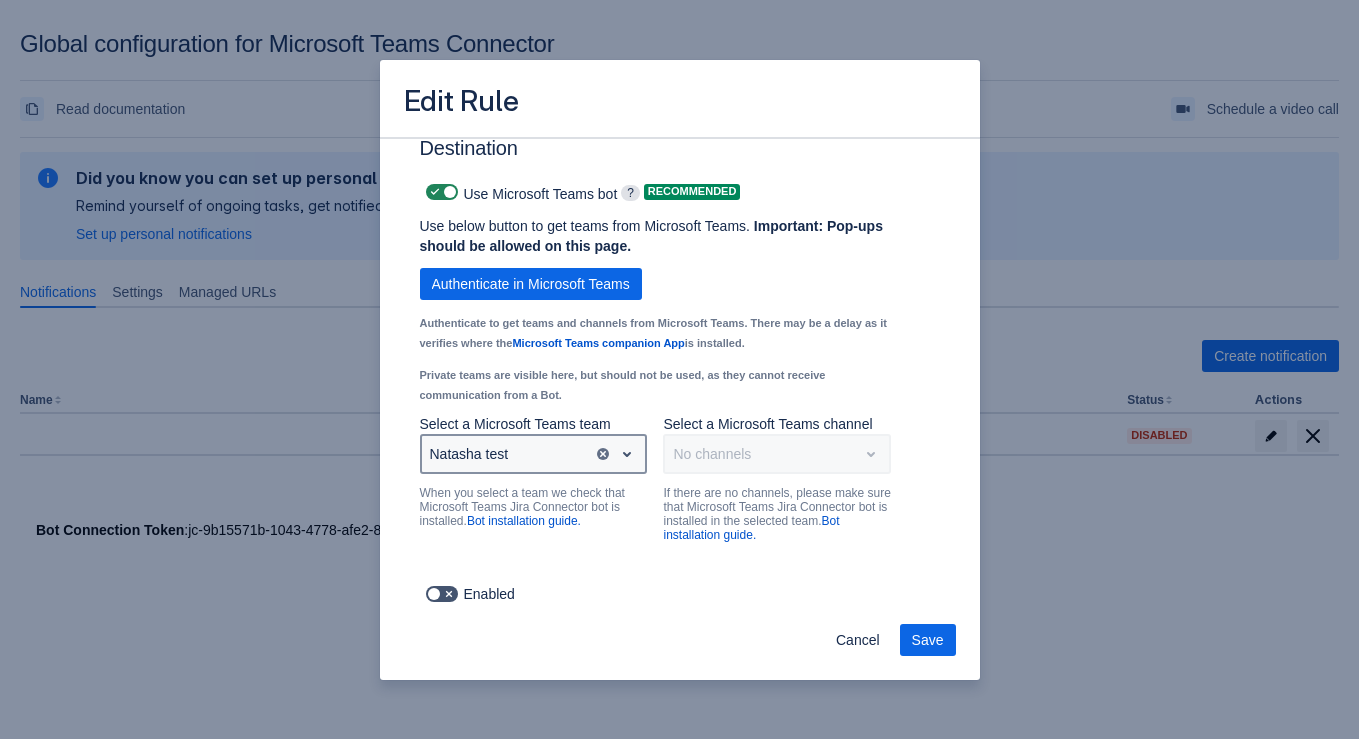 click at bounding box center (627, 454) 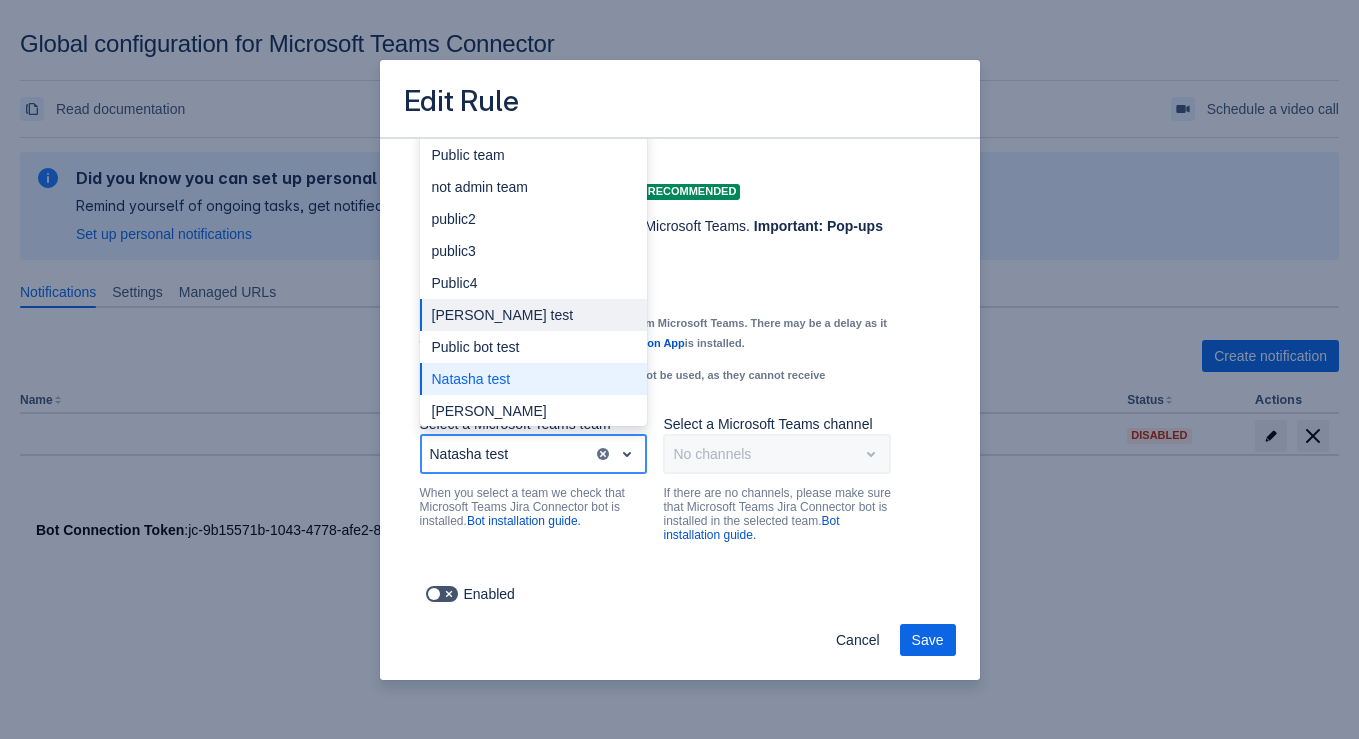 scroll, scrollTop: 216, scrollLeft: 0, axis: vertical 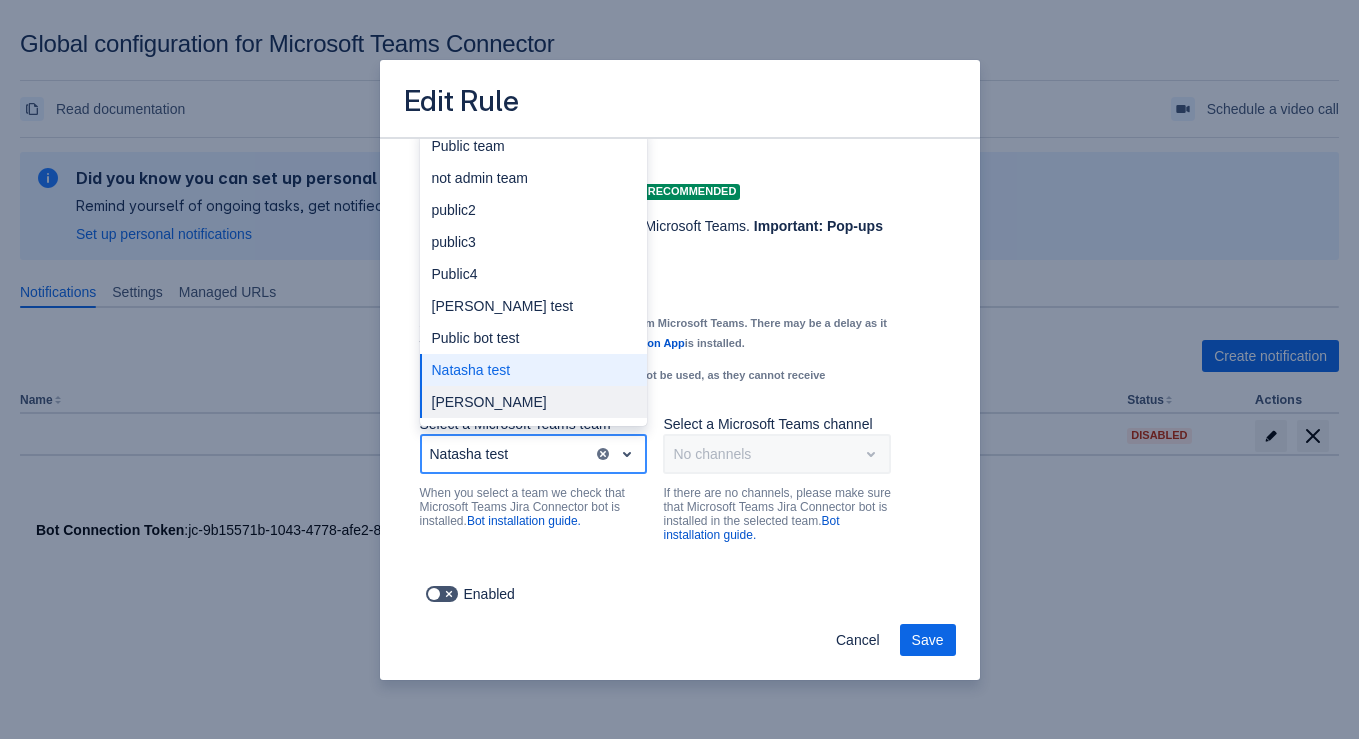 click on "[PERSON_NAME]" at bounding box center (534, 402) 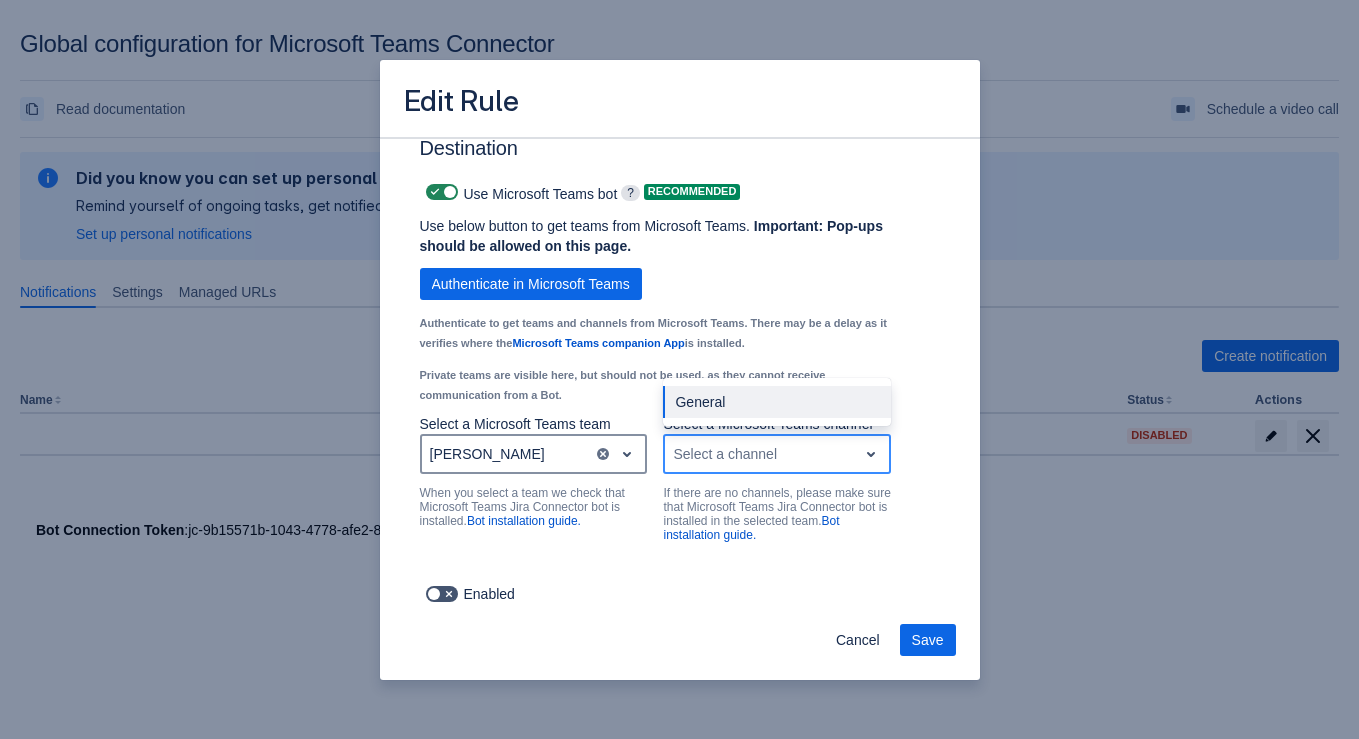 click on "Select a channel" at bounding box center [761, 454] 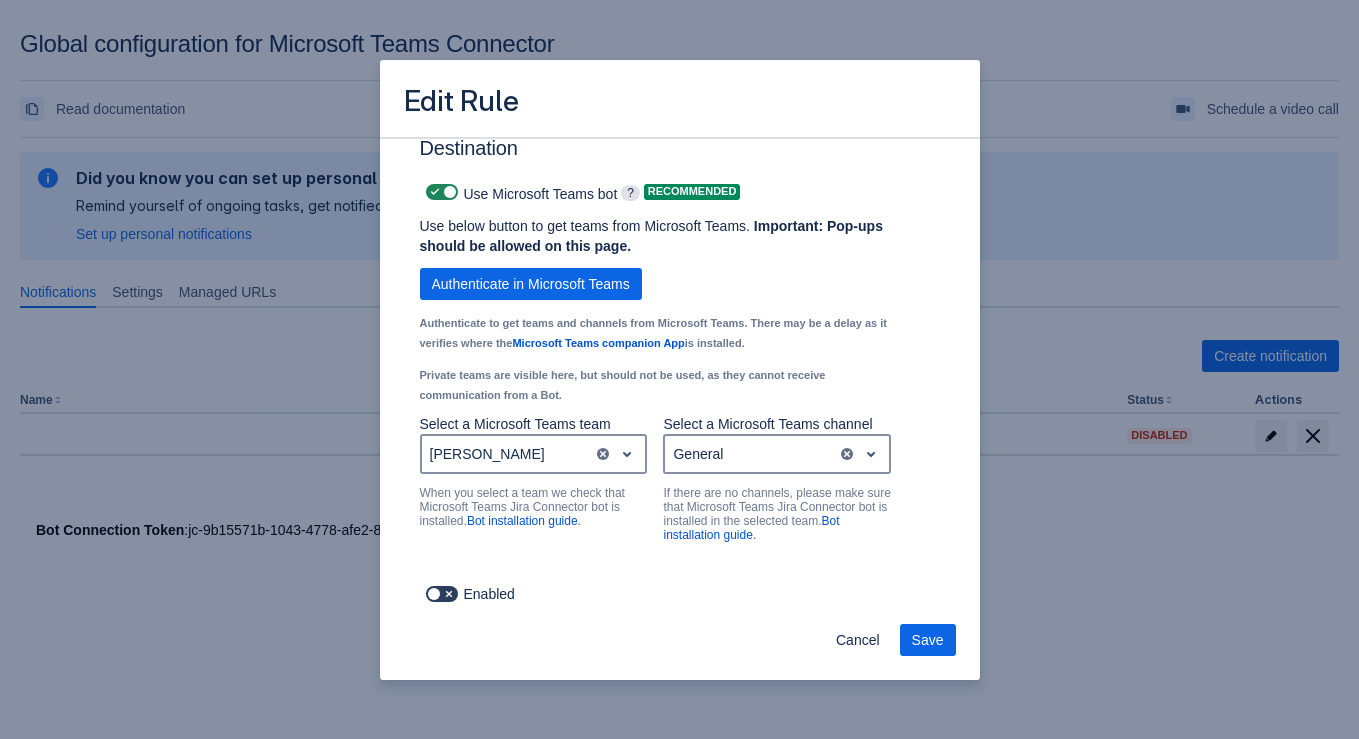 click at bounding box center (435, 594) 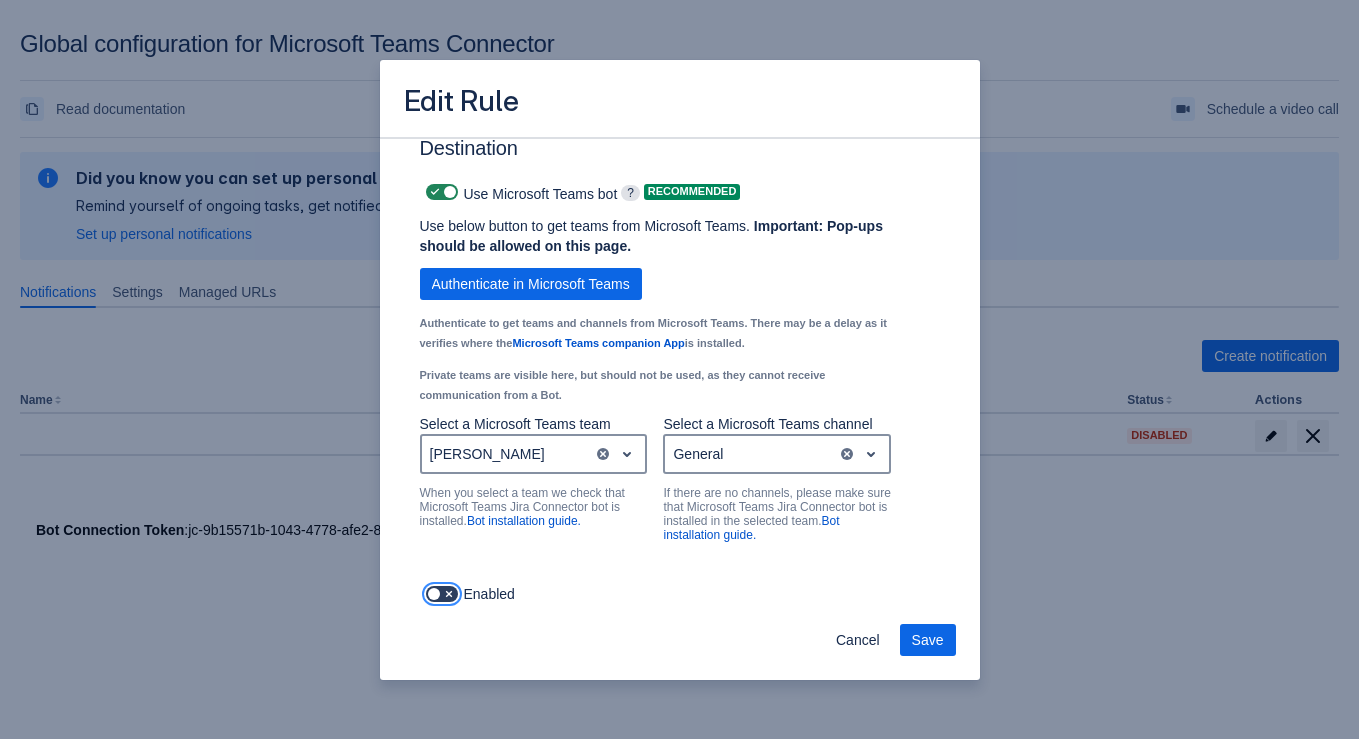 click at bounding box center [432, 594] 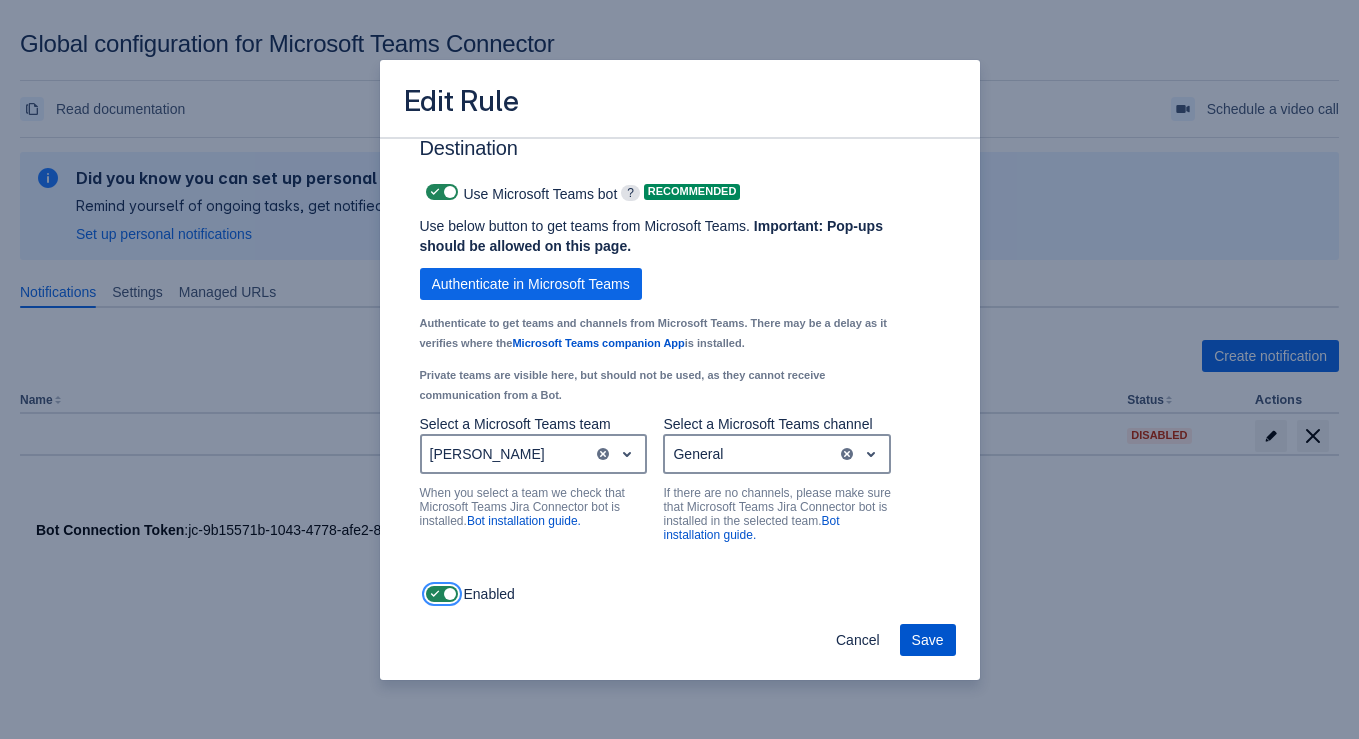 click on "Save" at bounding box center (928, 640) 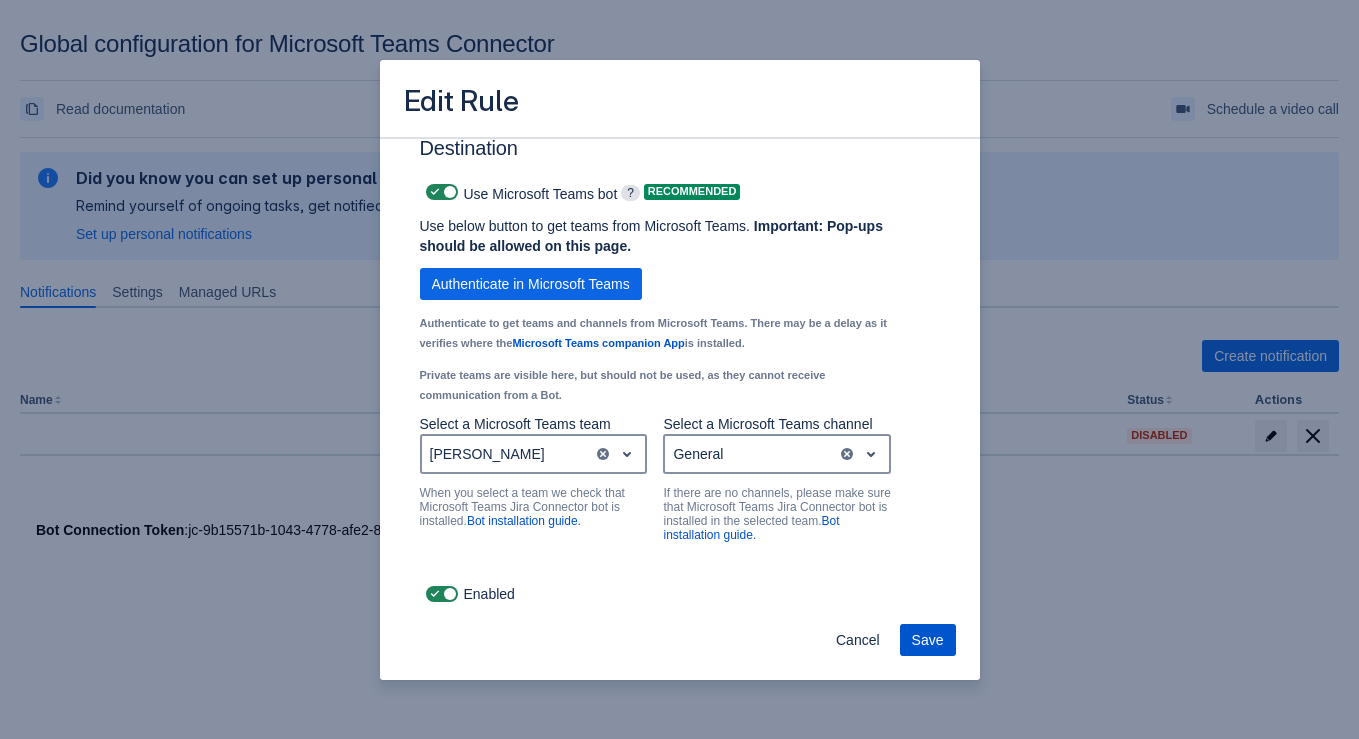 scroll, scrollTop: 0, scrollLeft: 0, axis: both 